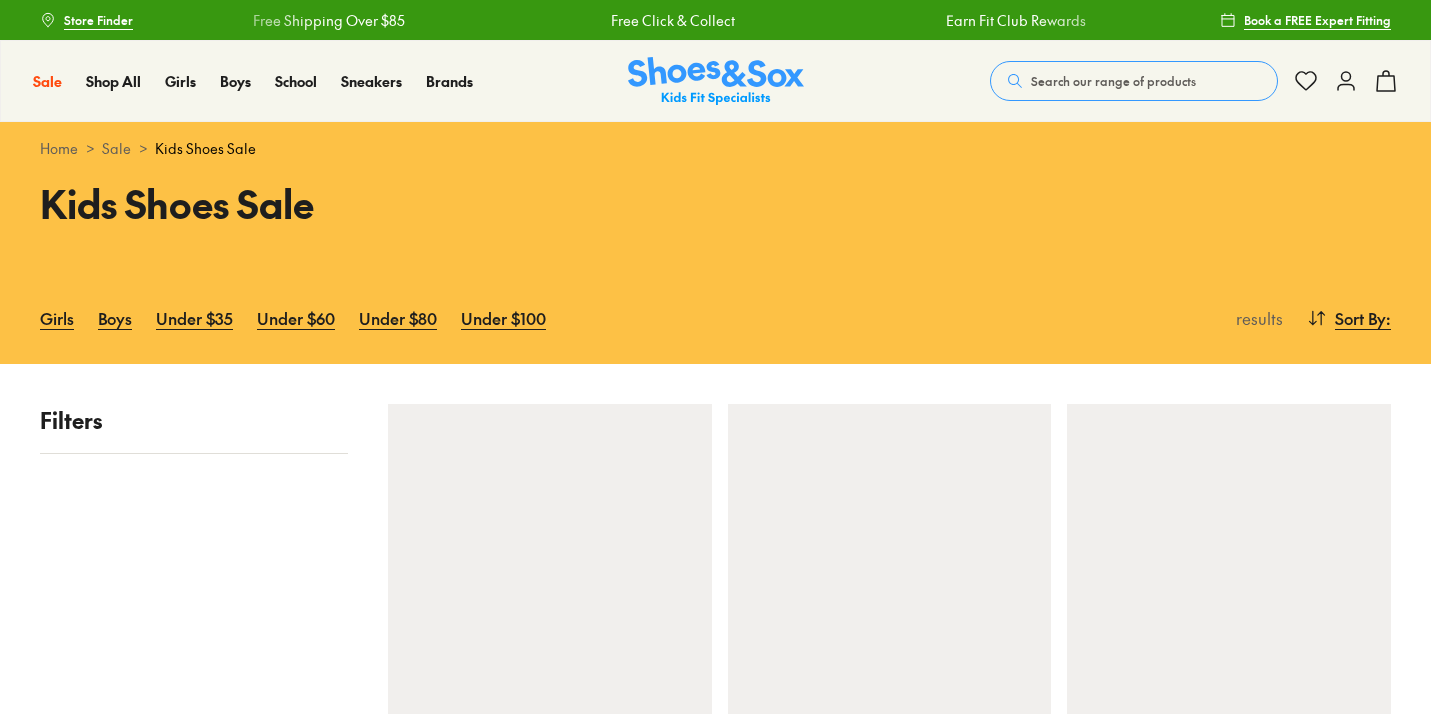 scroll, scrollTop: 0, scrollLeft: 0, axis: both 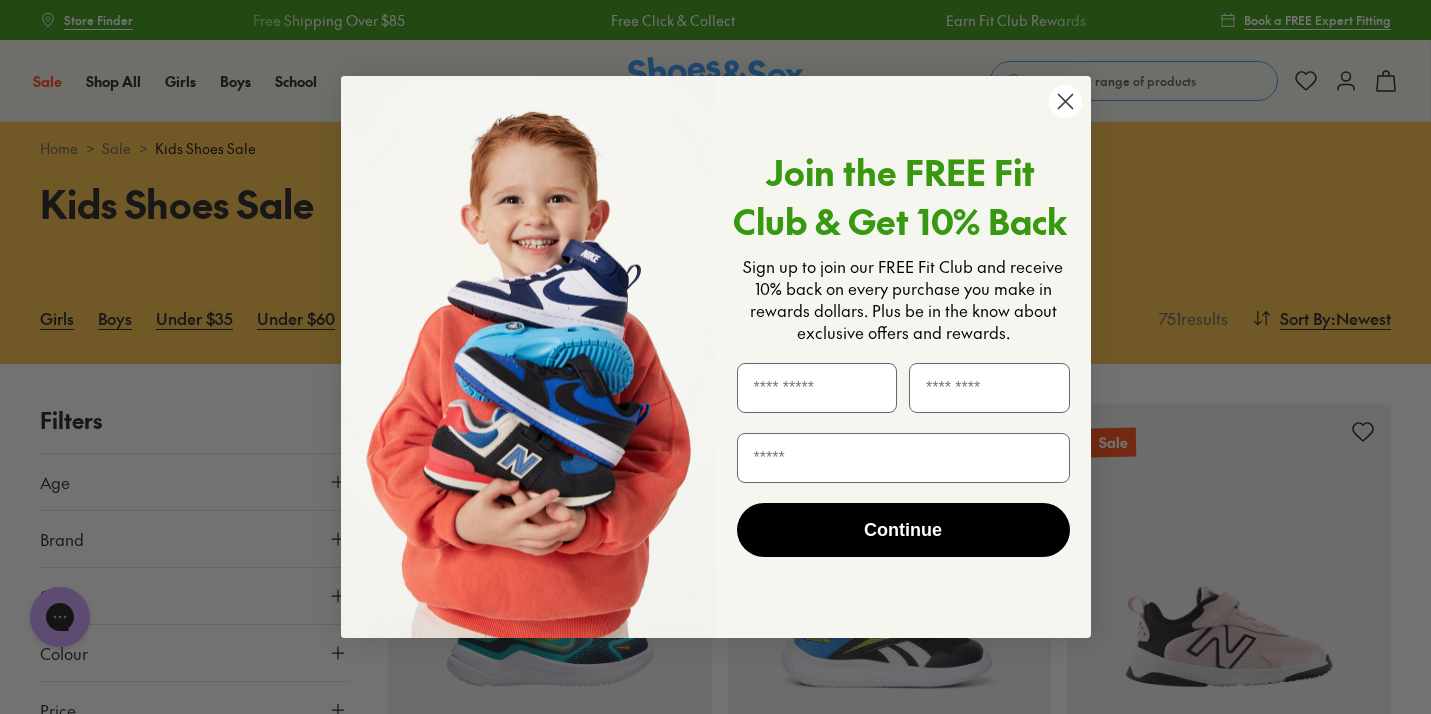 click 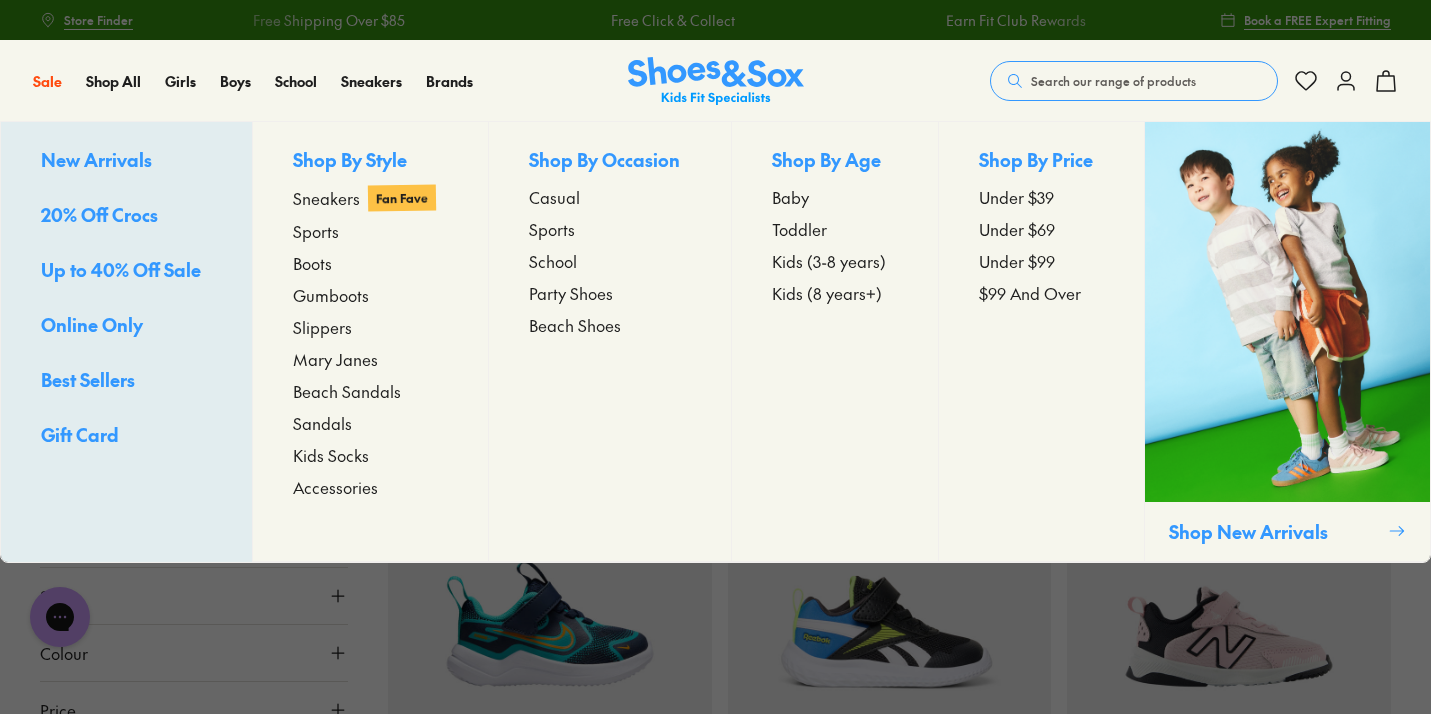 click on "Boots" at bounding box center [312, 263] 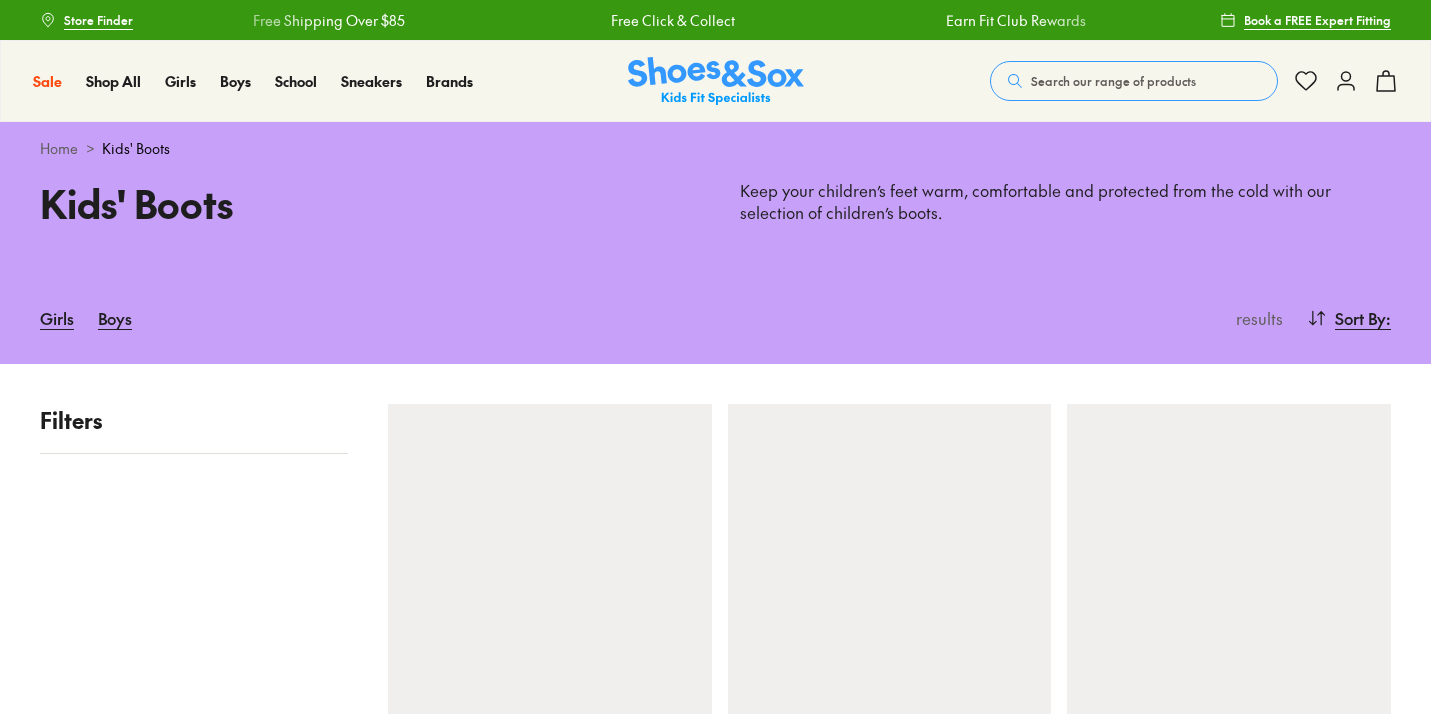 scroll, scrollTop: 0, scrollLeft: 0, axis: both 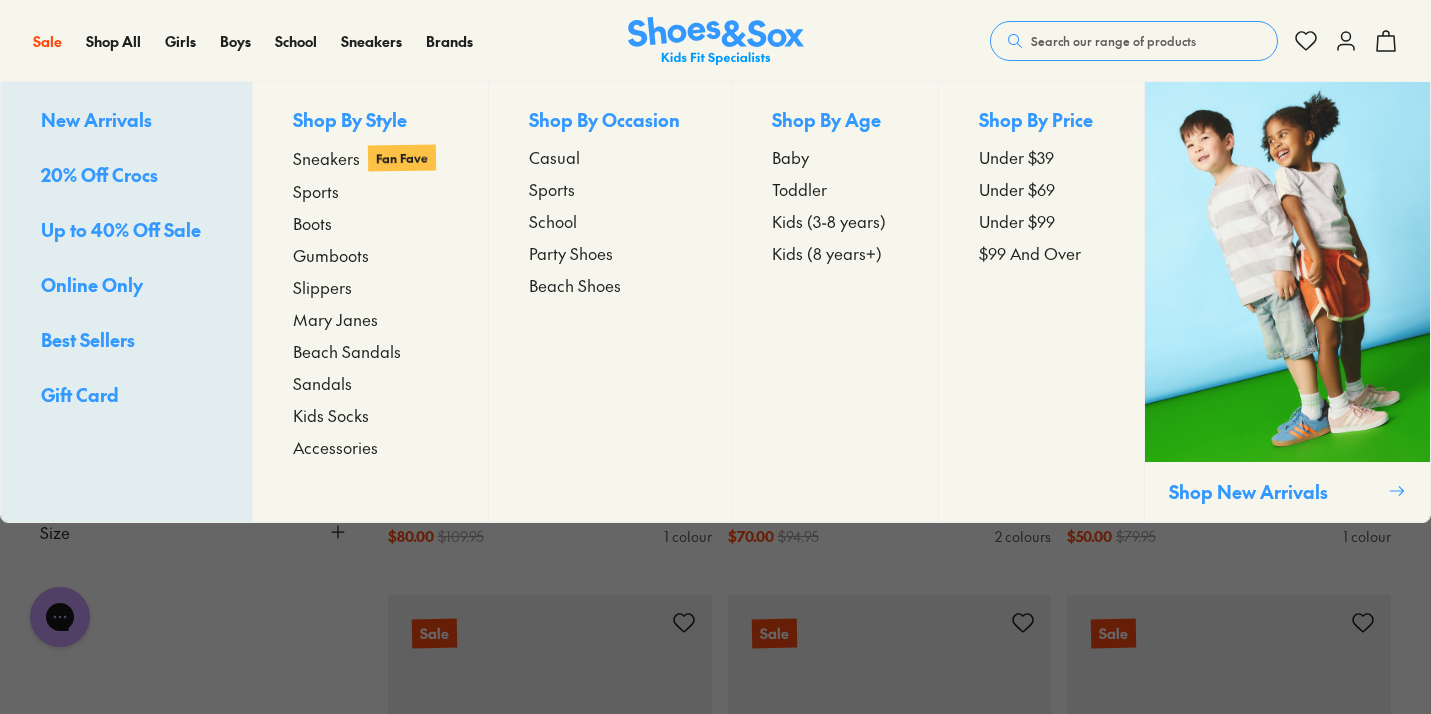 click on "Slippers" at bounding box center (322, 287) 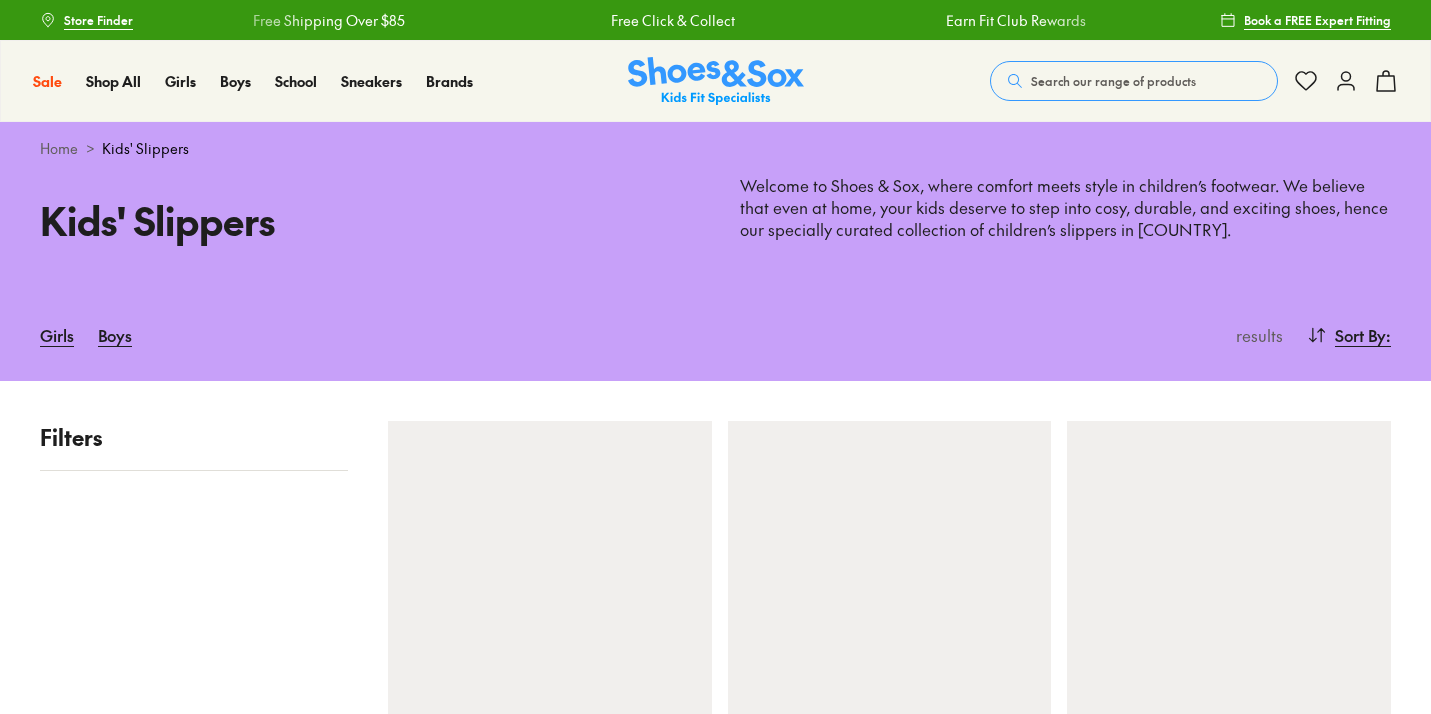 scroll, scrollTop: 0, scrollLeft: 0, axis: both 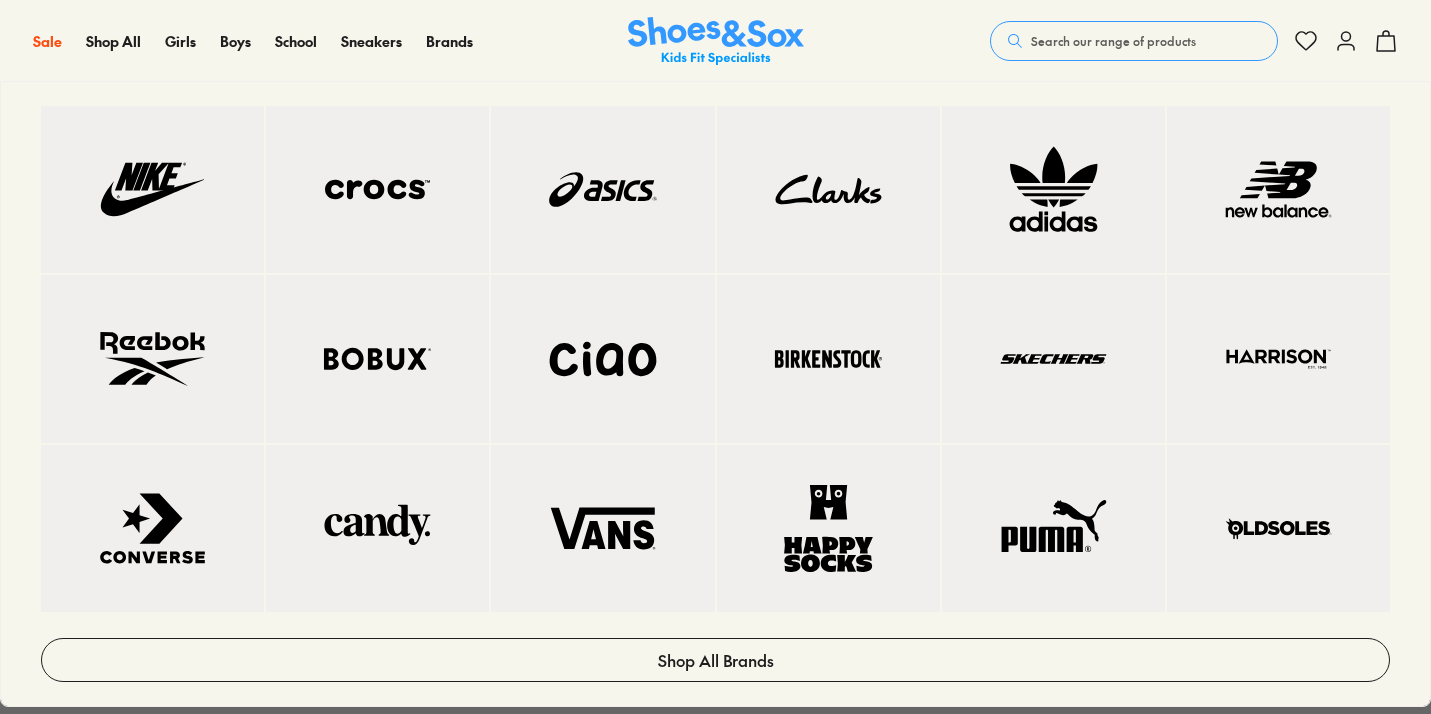click at bounding box center [602, 358] 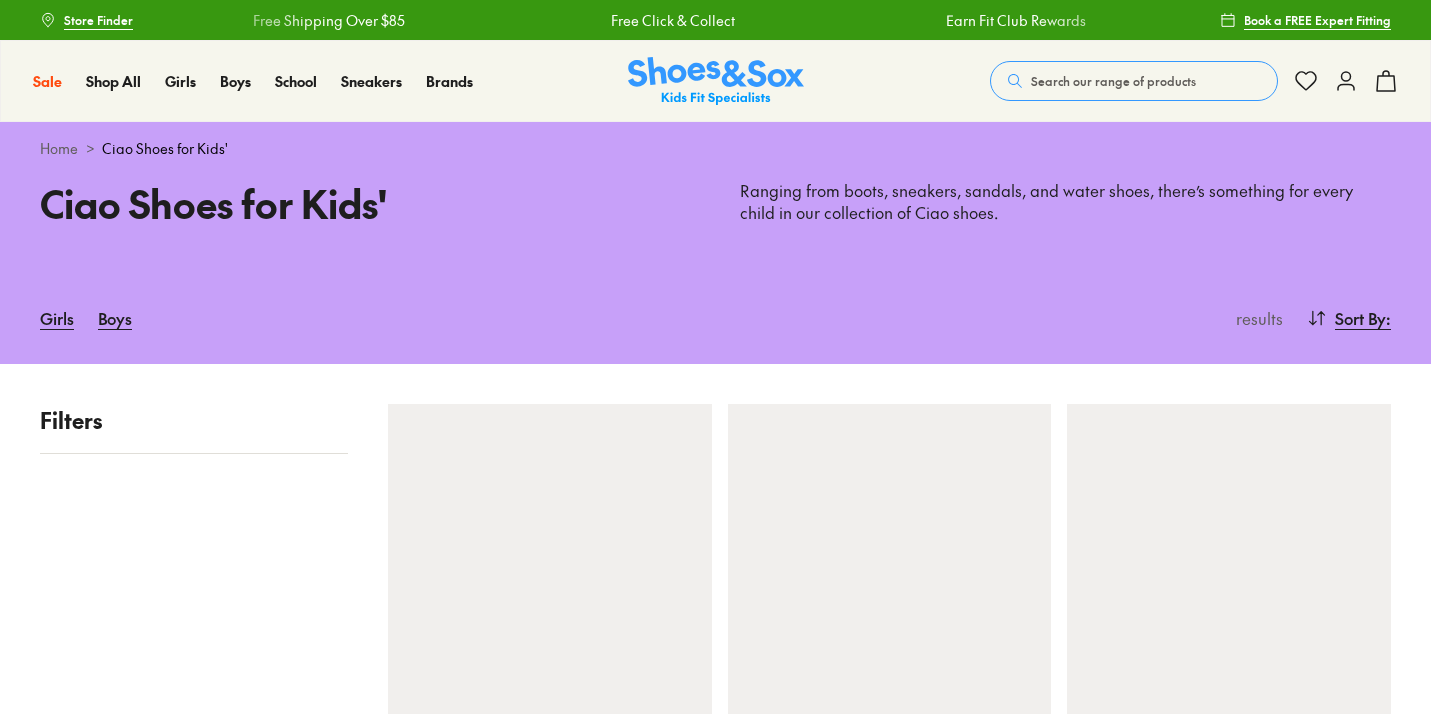 scroll, scrollTop: 0, scrollLeft: 0, axis: both 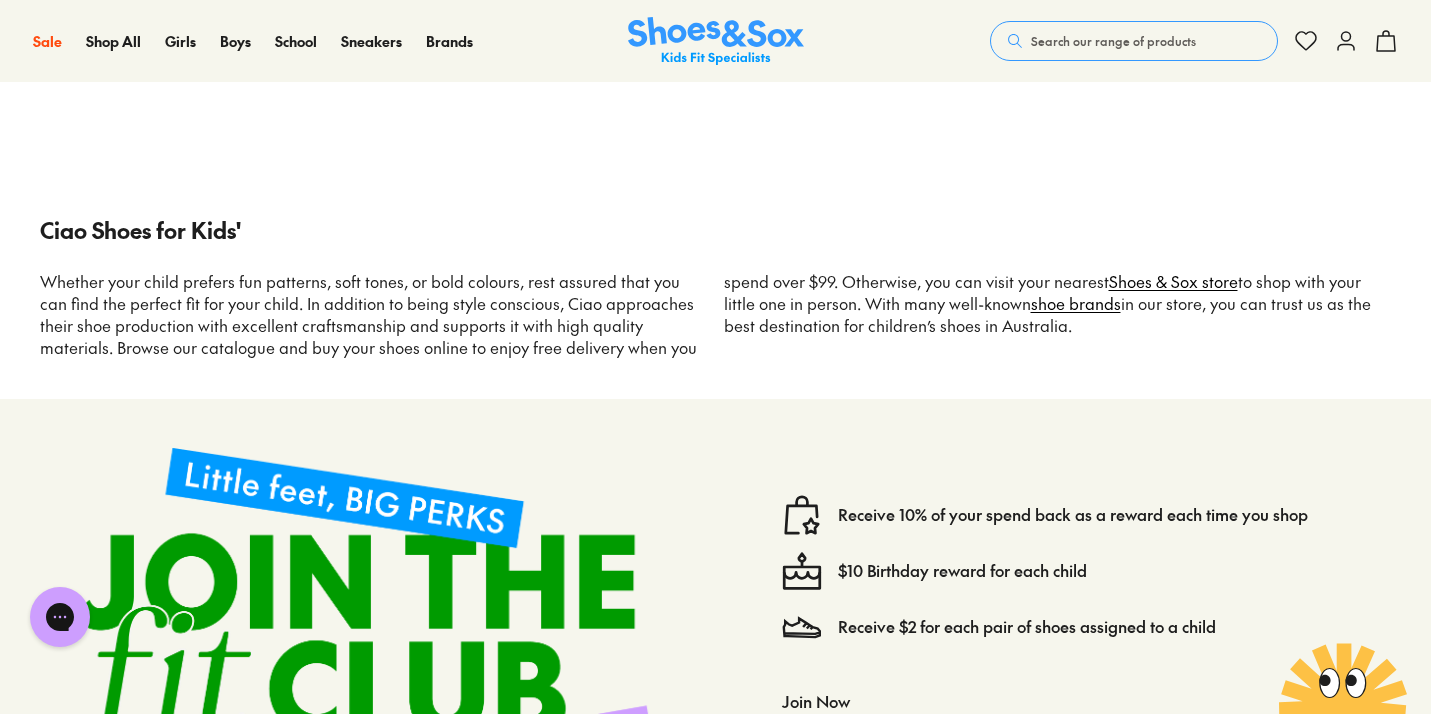 click on "Search our range of products" at bounding box center (1113, 41) 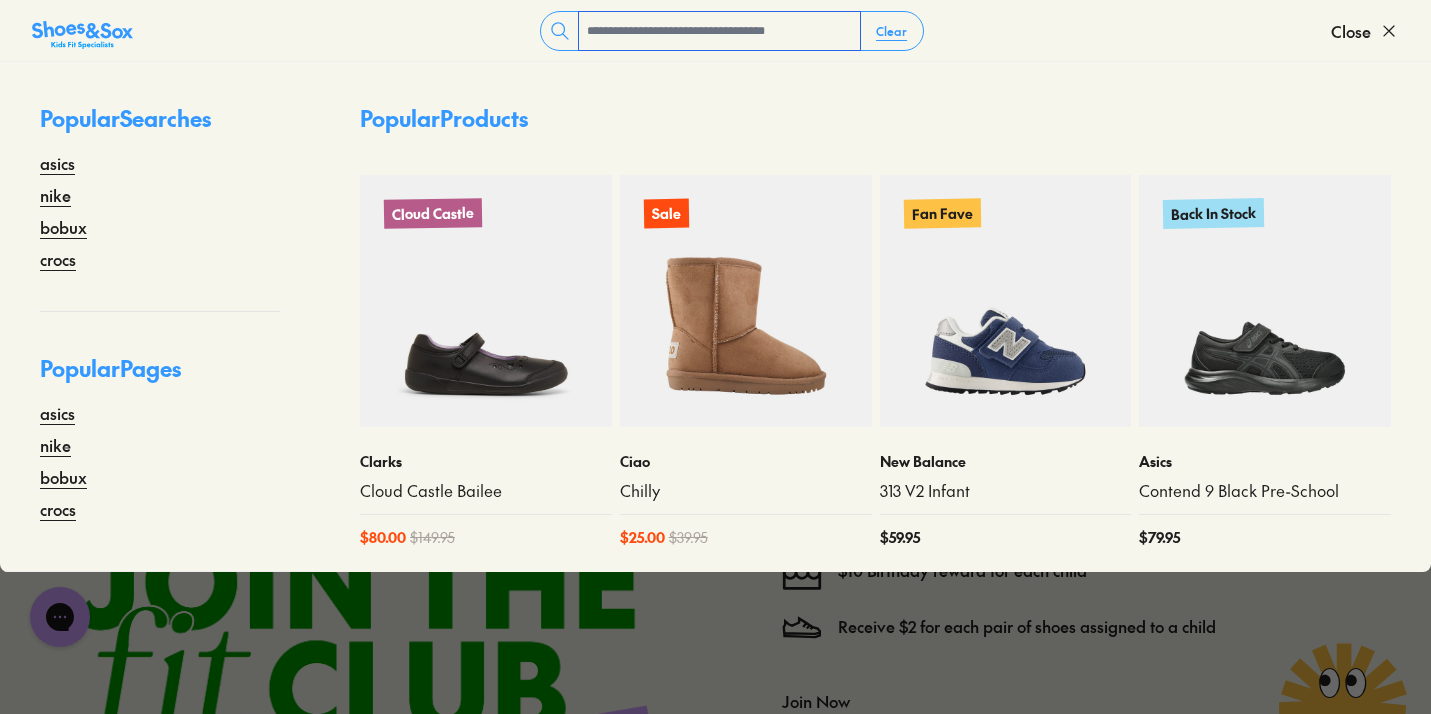 click at bounding box center (719, 31) 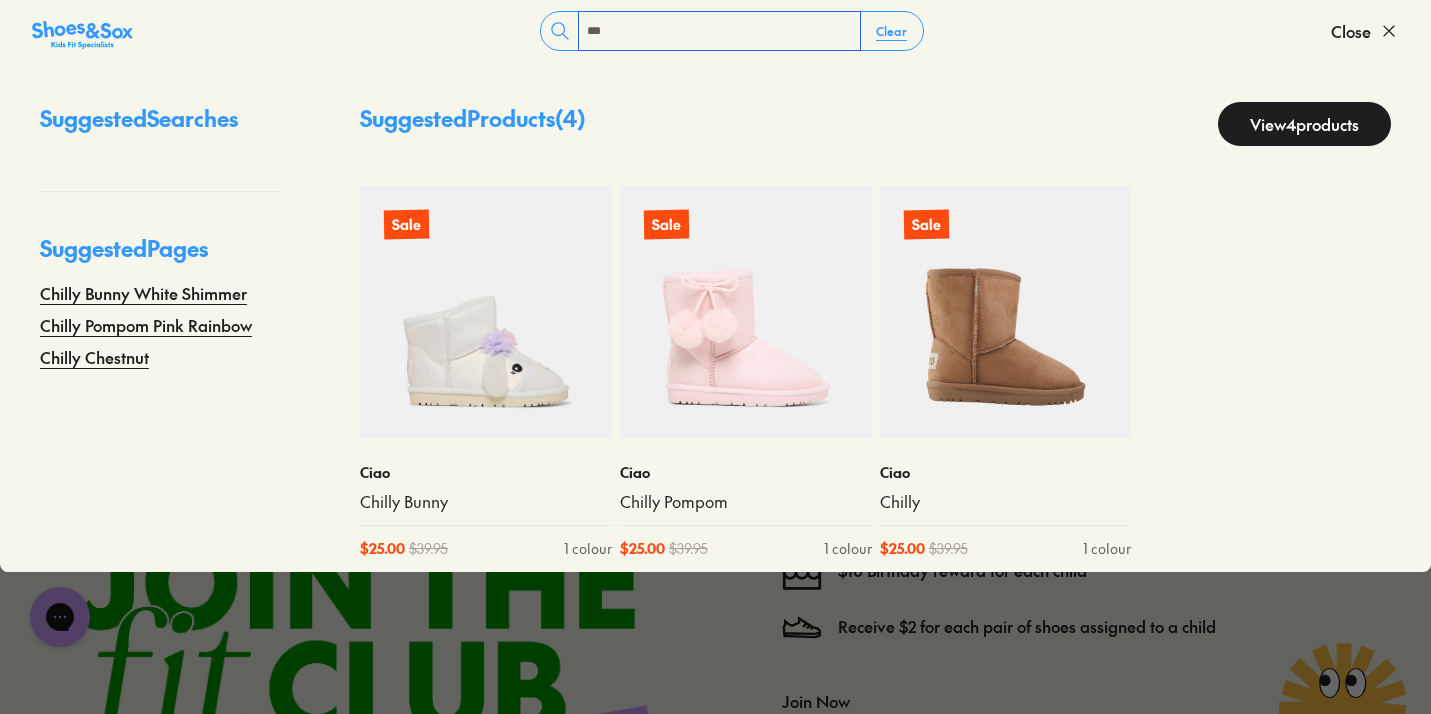 type on "***" 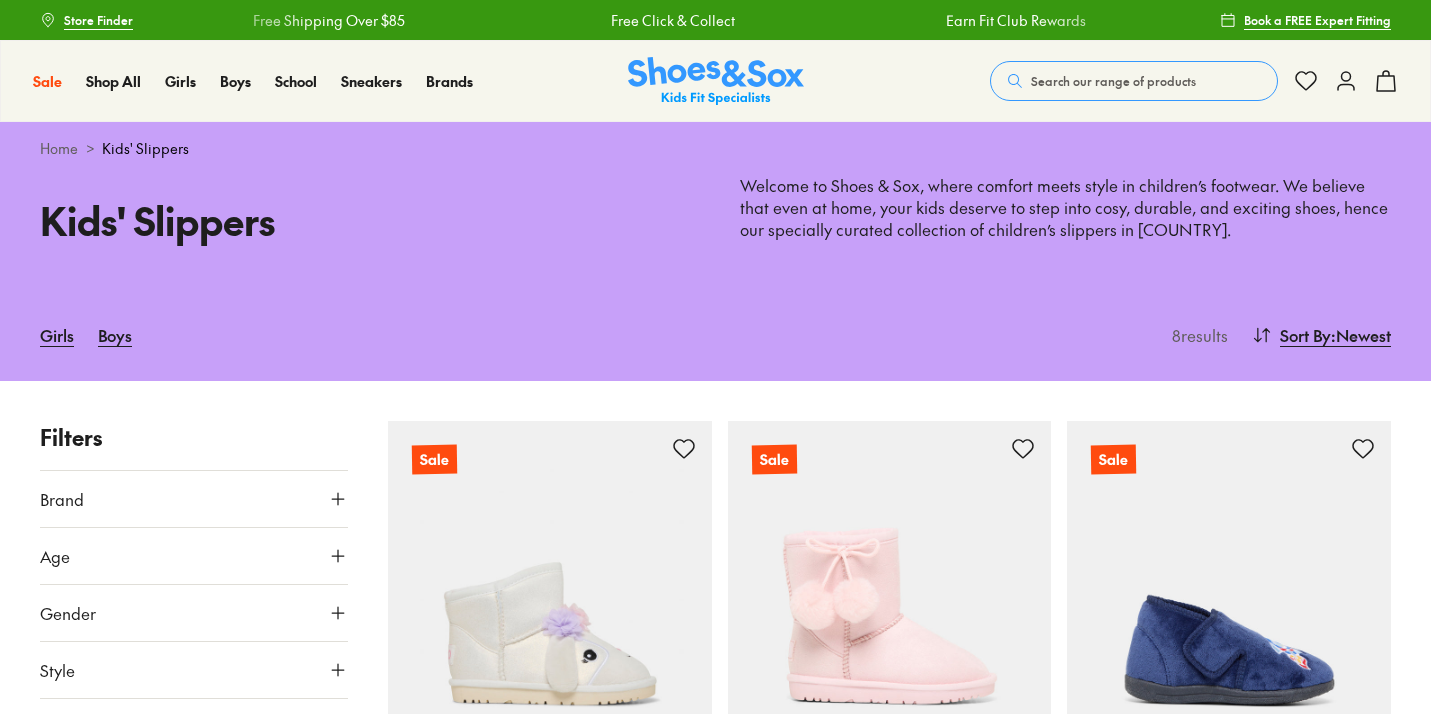 scroll, scrollTop: 0, scrollLeft: 0, axis: both 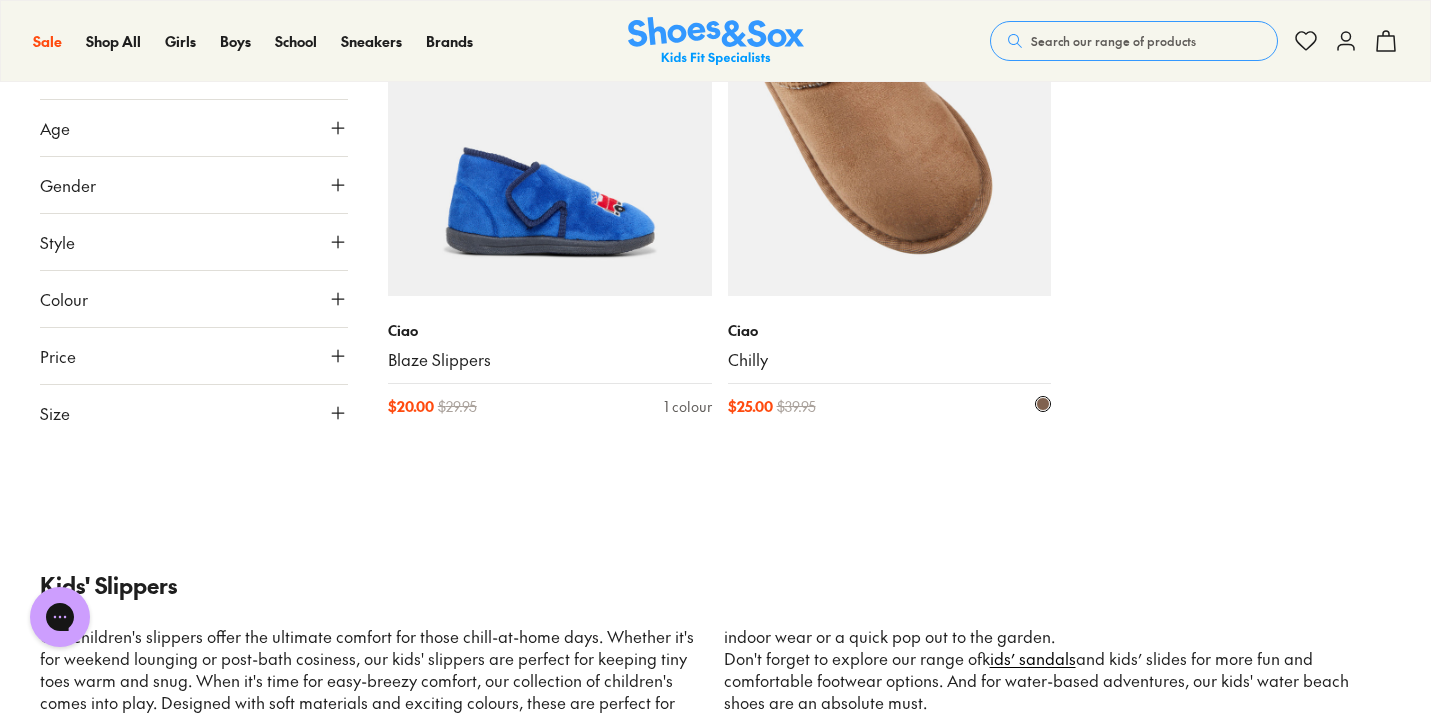 click at bounding box center (890, 134) 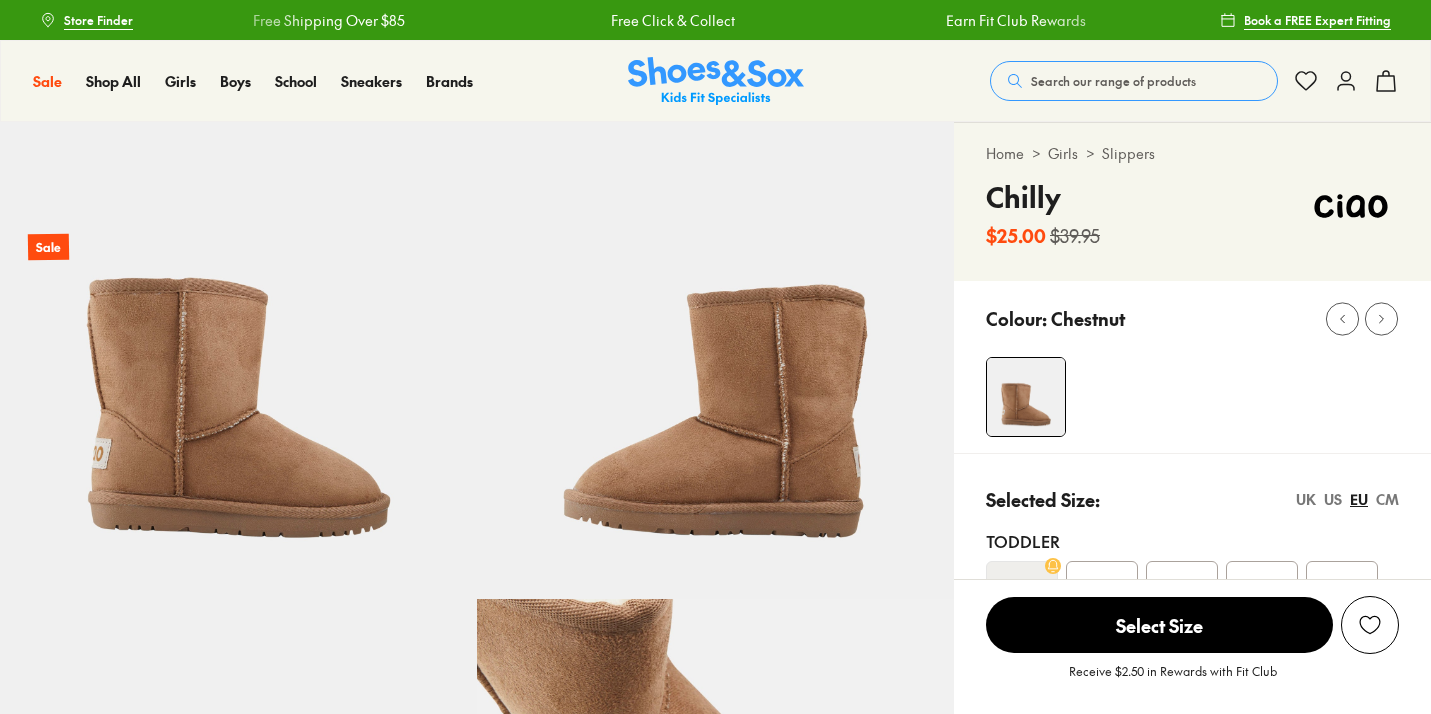 scroll, scrollTop: 0, scrollLeft: 0, axis: both 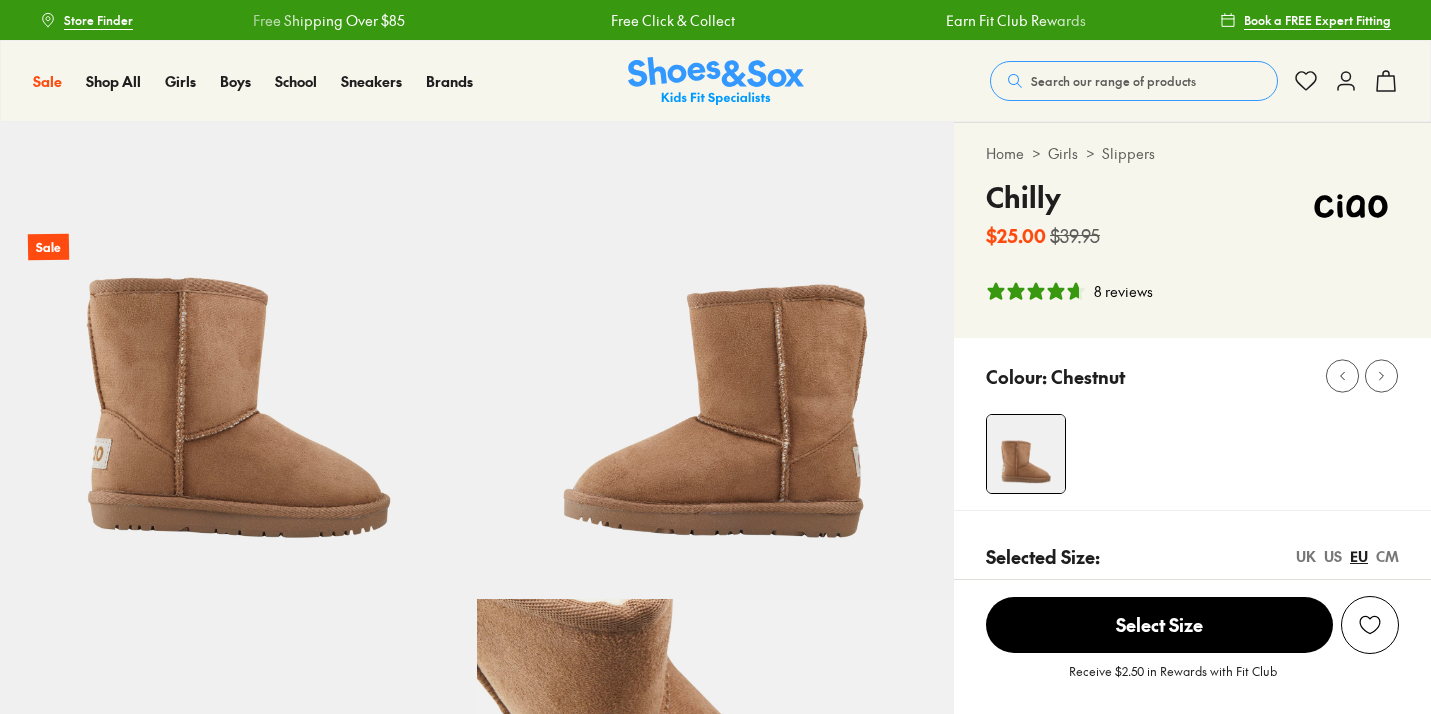 select on "*" 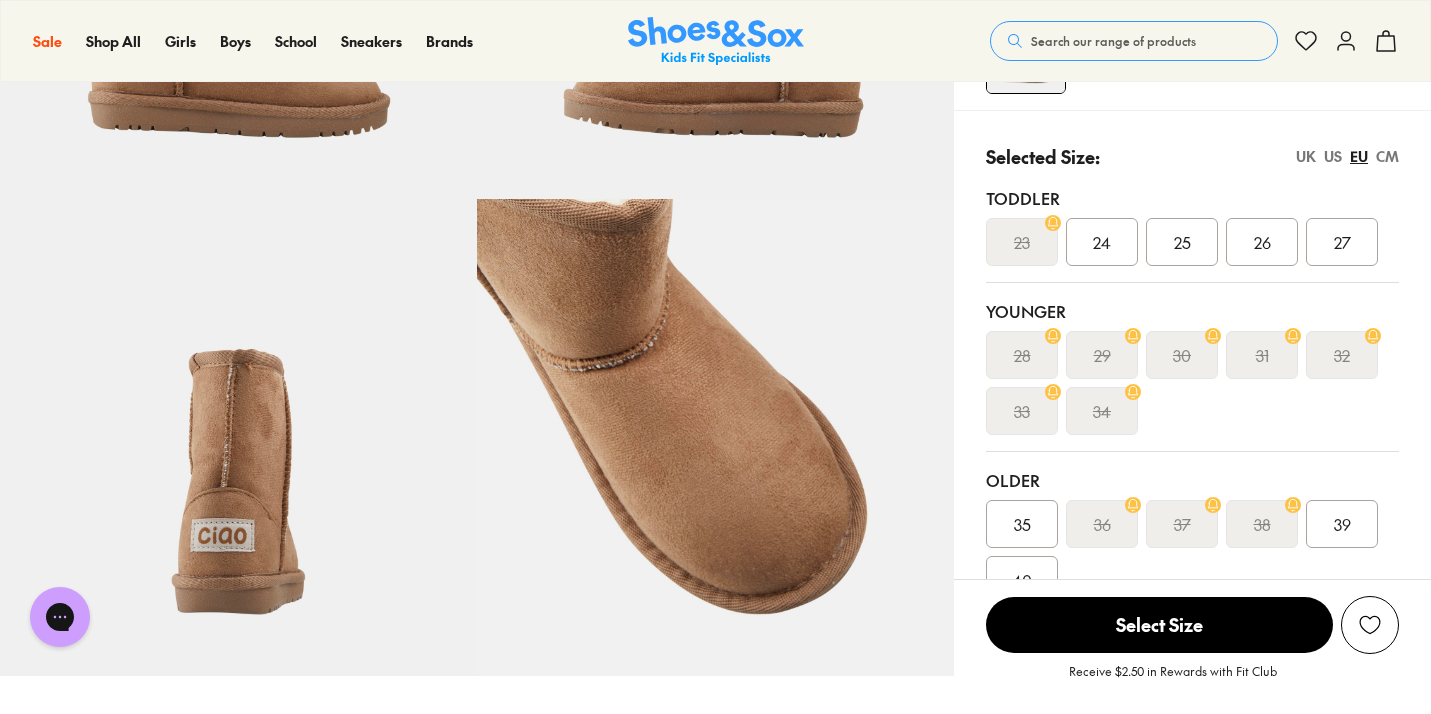 scroll, scrollTop: 0, scrollLeft: 0, axis: both 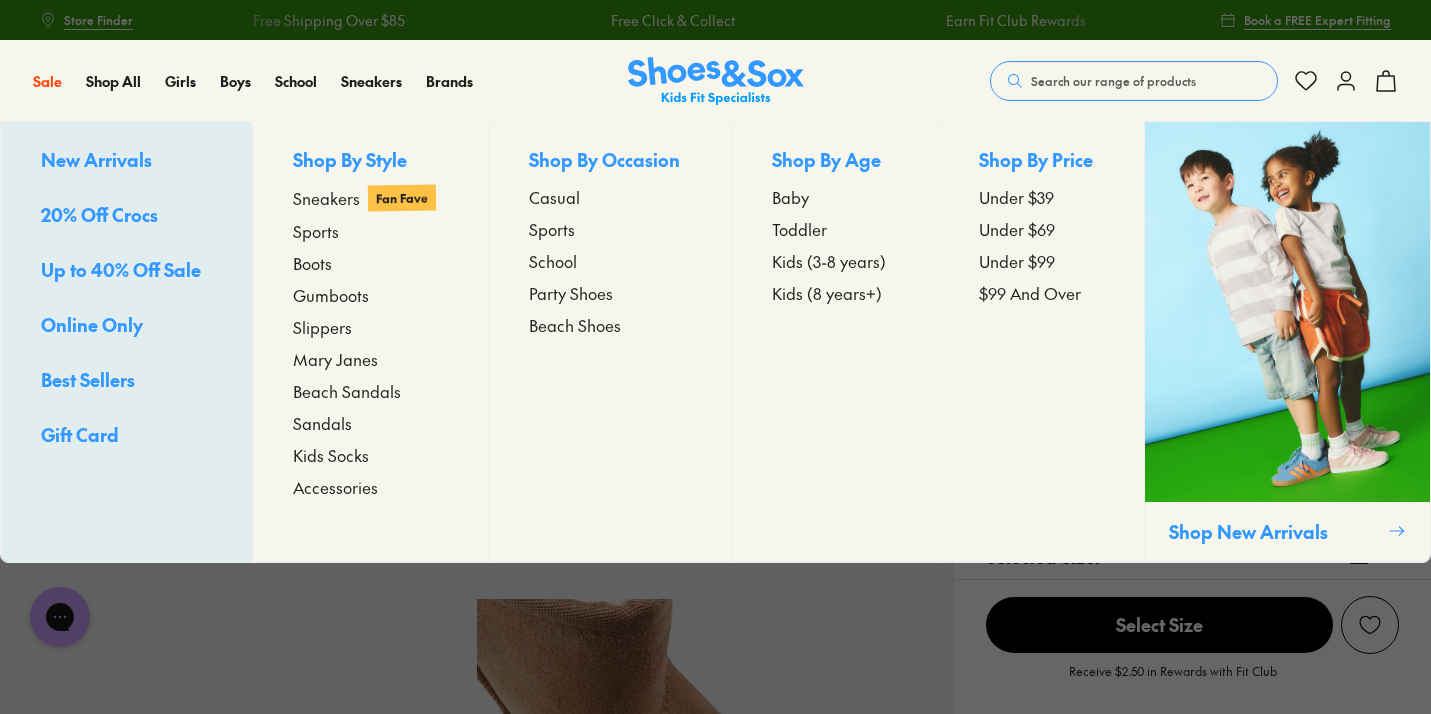click on "Kids (8 years+)" at bounding box center (827, 293) 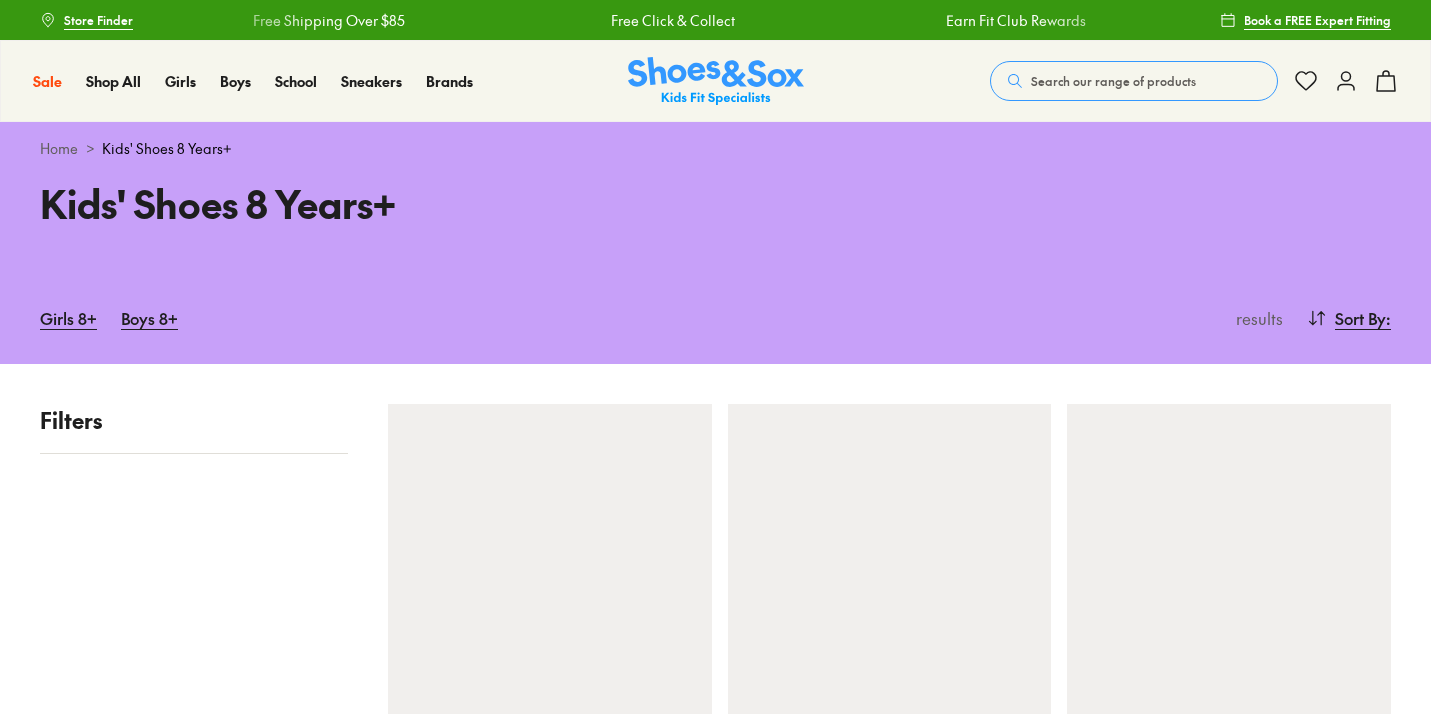 scroll, scrollTop: 0, scrollLeft: 0, axis: both 